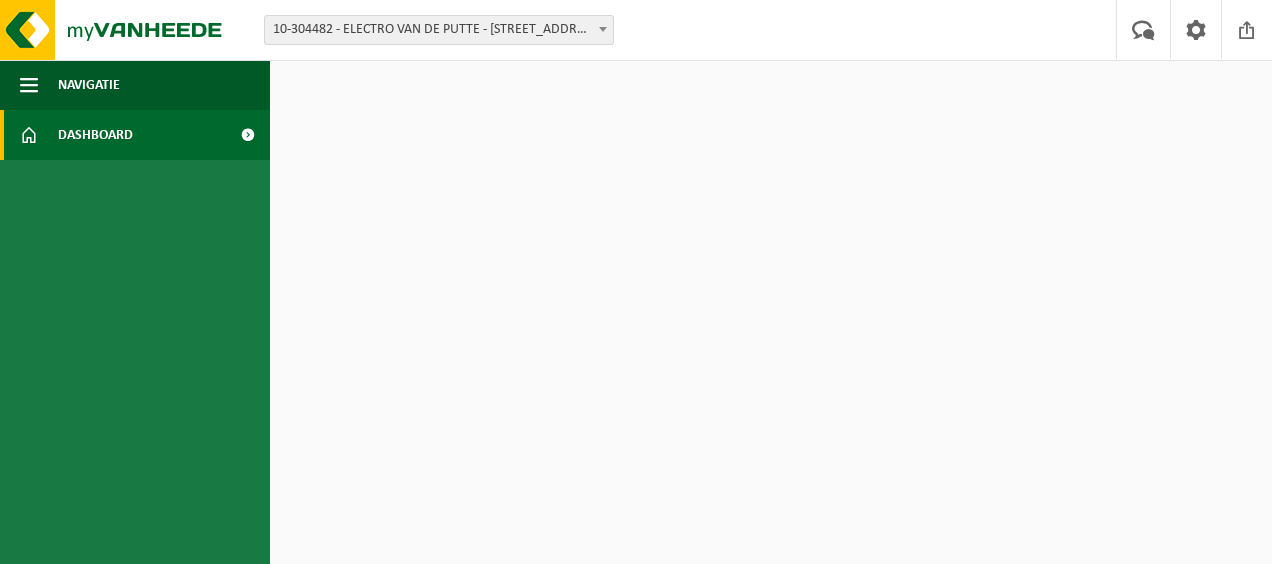 scroll, scrollTop: 0, scrollLeft: 0, axis: both 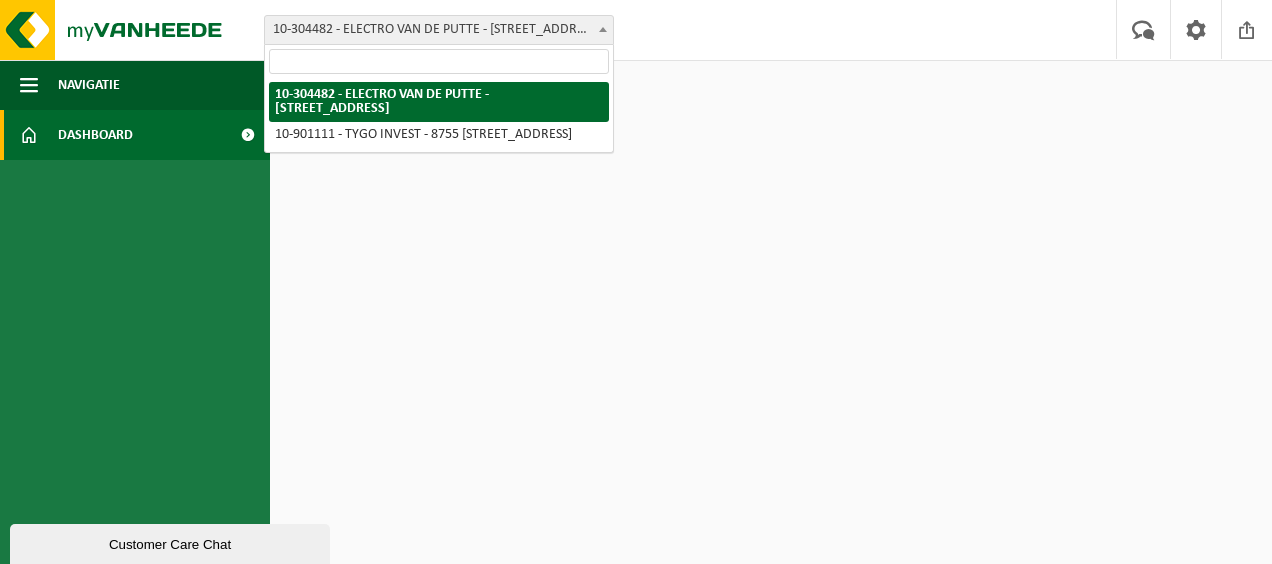 click at bounding box center (603, 29) 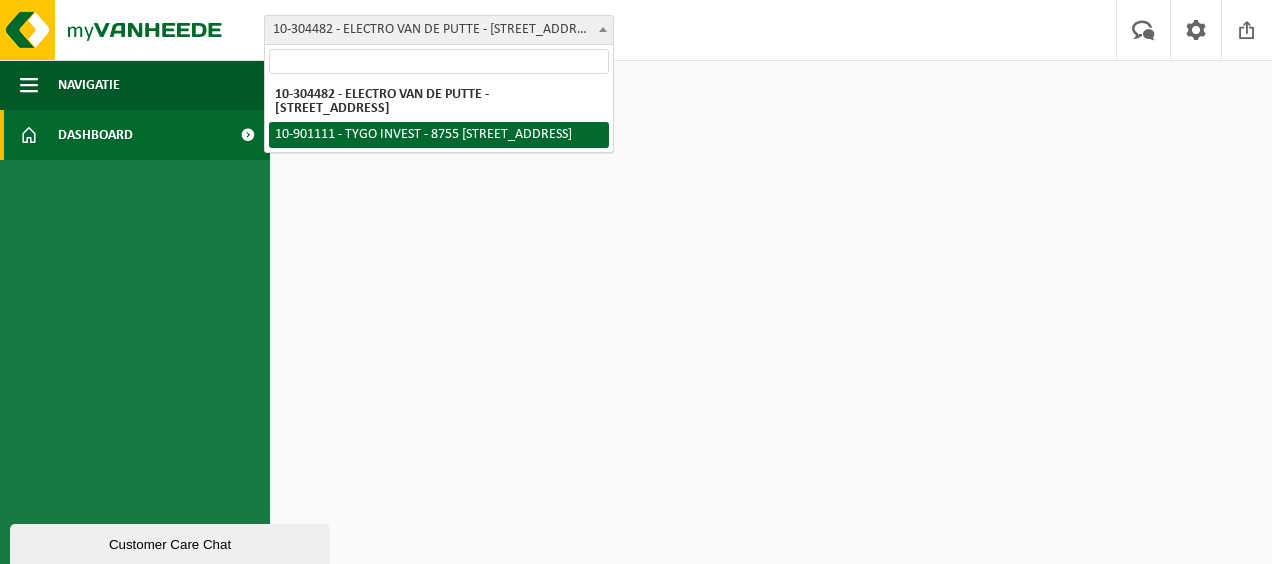 select on "119440" 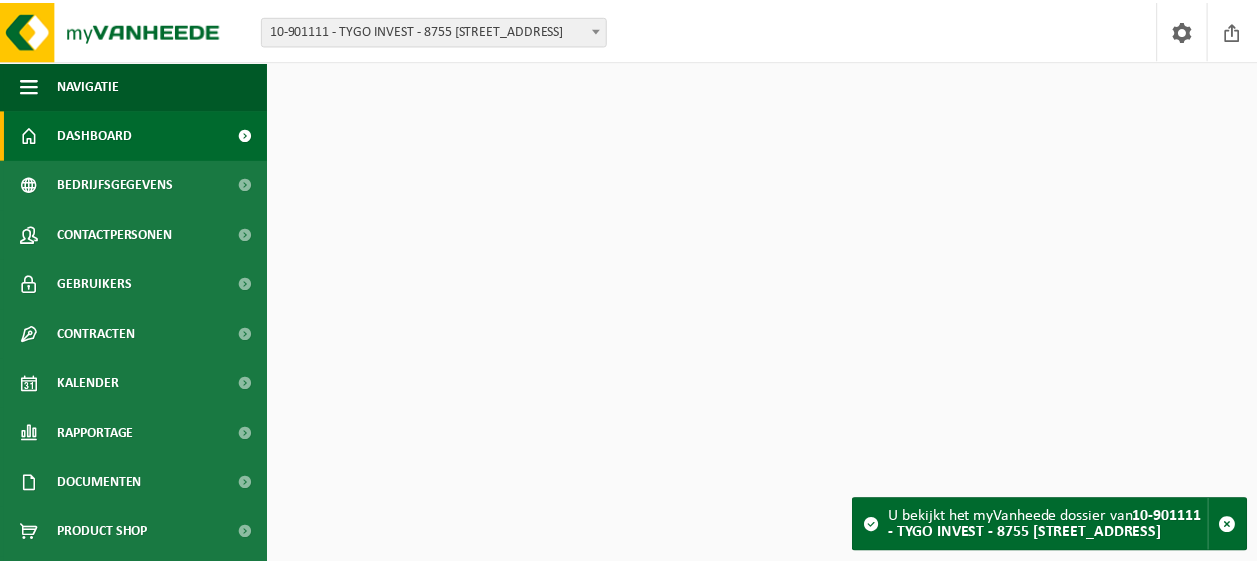 scroll, scrollTop: 0, scrollLeft: 0, axis: both 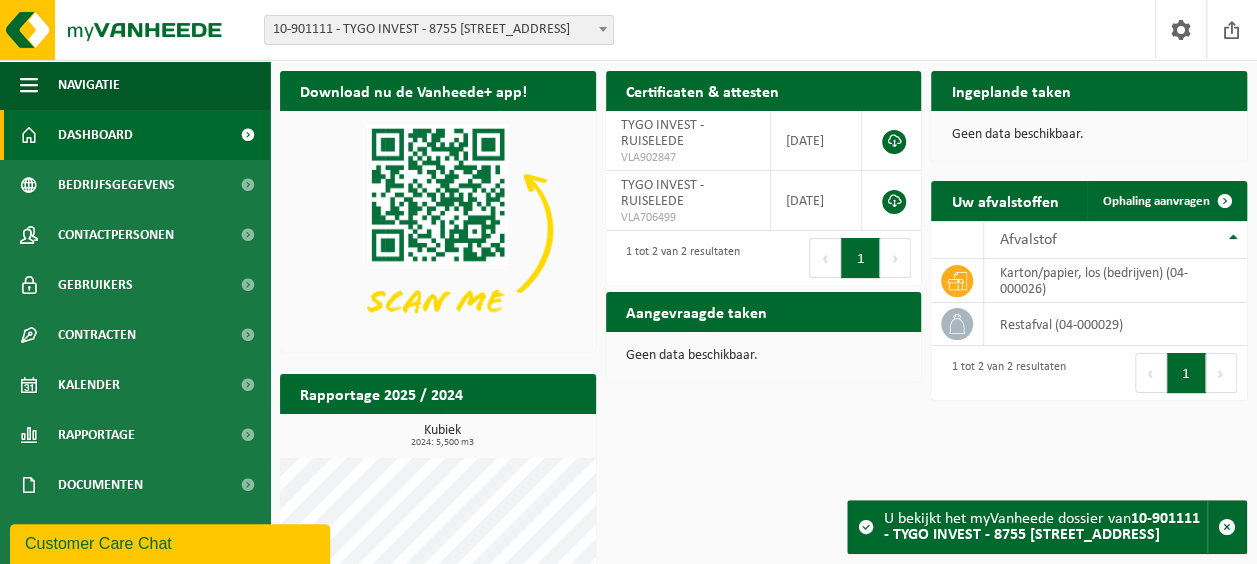 click on "Vestiging:       10-304482 - ELECTRO VAN DE PUTTE - 8755 RUISELEDE, [STREET_ADDRESS] - [GEOGRAPHIC_DATA][STREET_ADDRESS] - [GEOGRAPHIC_DATA] INVEST - 8755 [GEOGRAPHIC_DATA], [STREET_ADDRESS]          Welkom  TIJL VAN DE PUTTE               Afmelden" at bounding box center (628, 30) 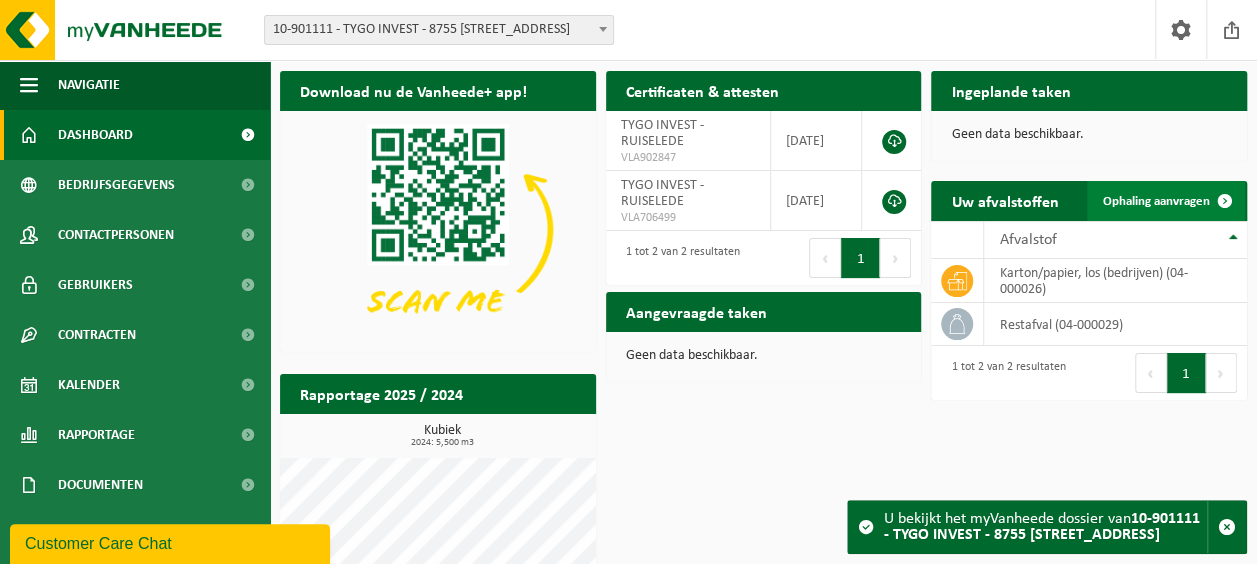click on "Ophaling aanvragen" at bounding box center (1156, 201) 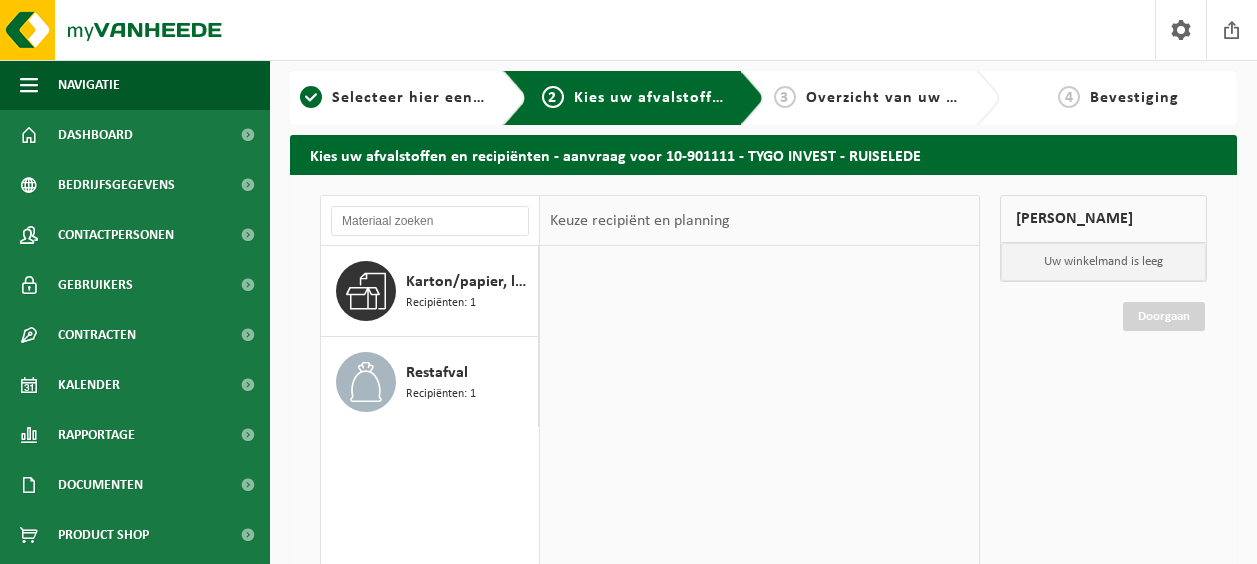 scroll, scrollTop: 0, scrollLeft: 0, axis: both 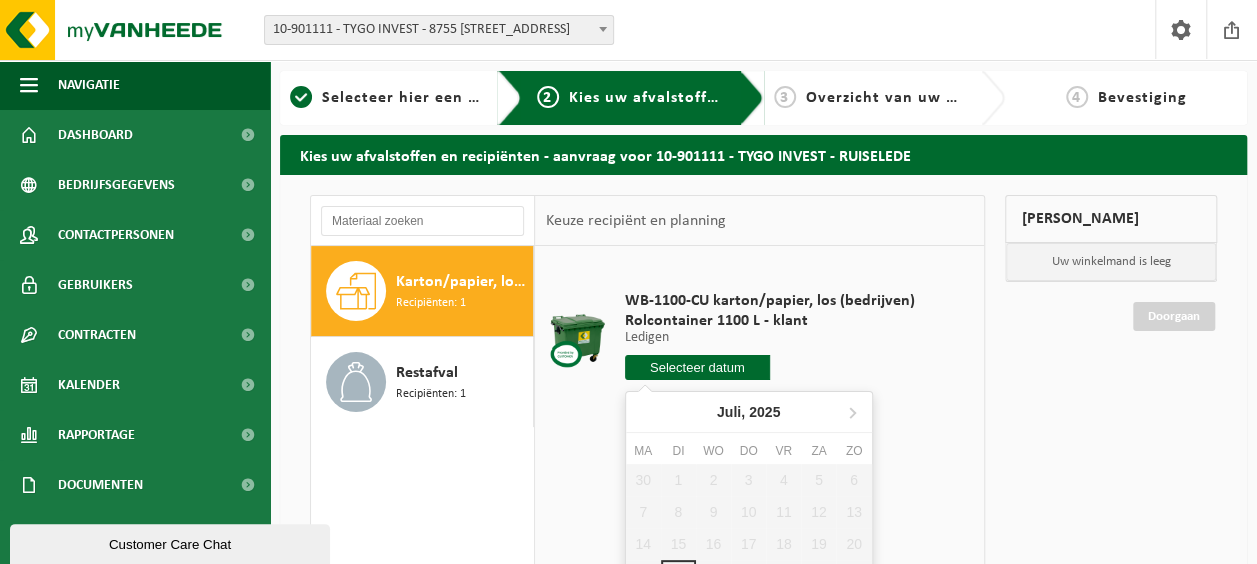 click at bounding box center [697, 367] 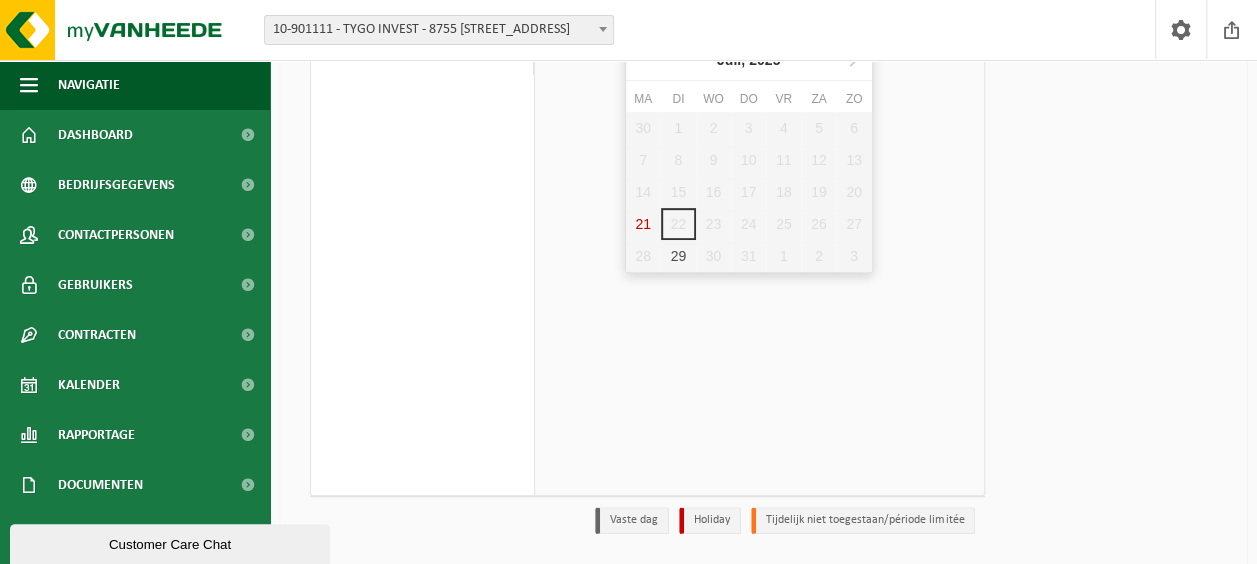 scroll, scrollTop: 360, scrollLeft: 0, axis: vertical 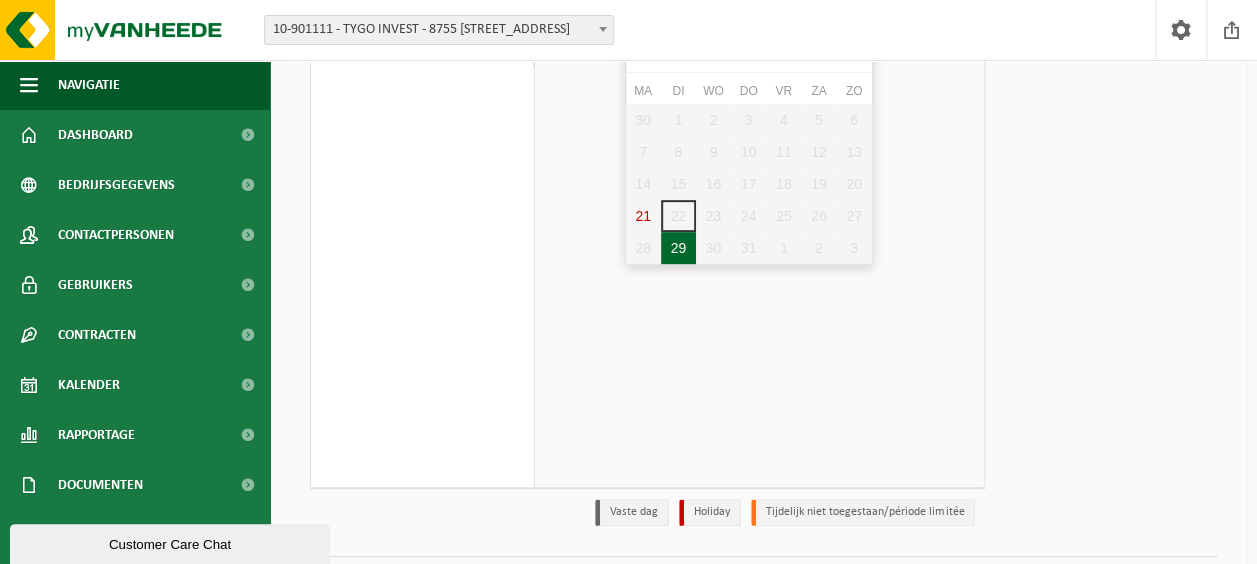 click on "29" at bounding box center (678, 248) 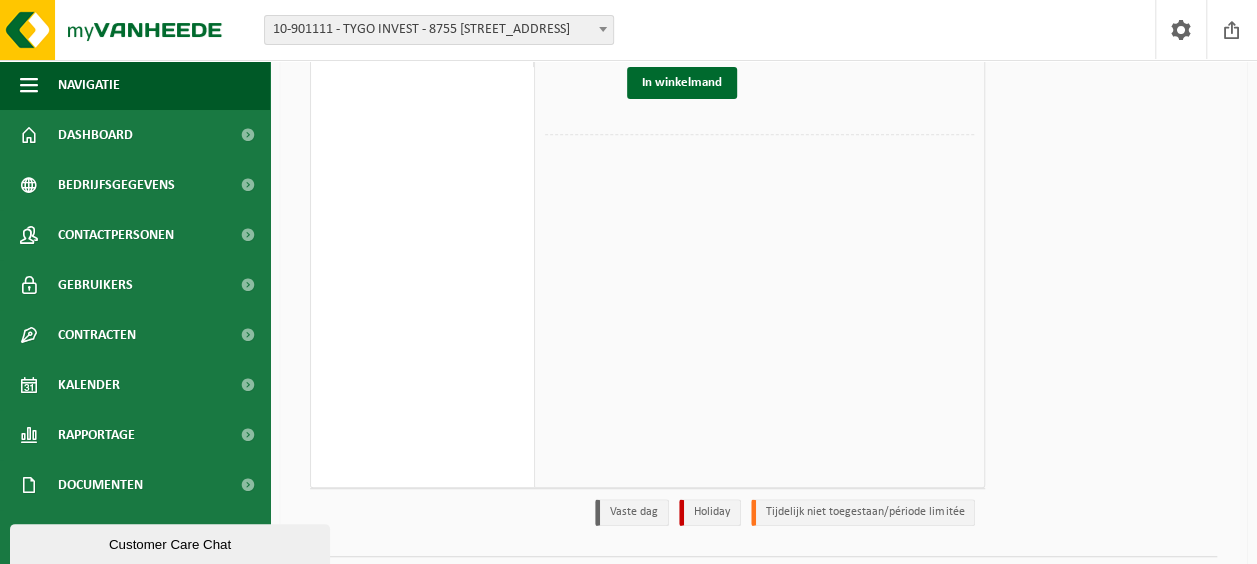 scroll, scrollTop: 354, scrollLeft: 0, axis: vertical 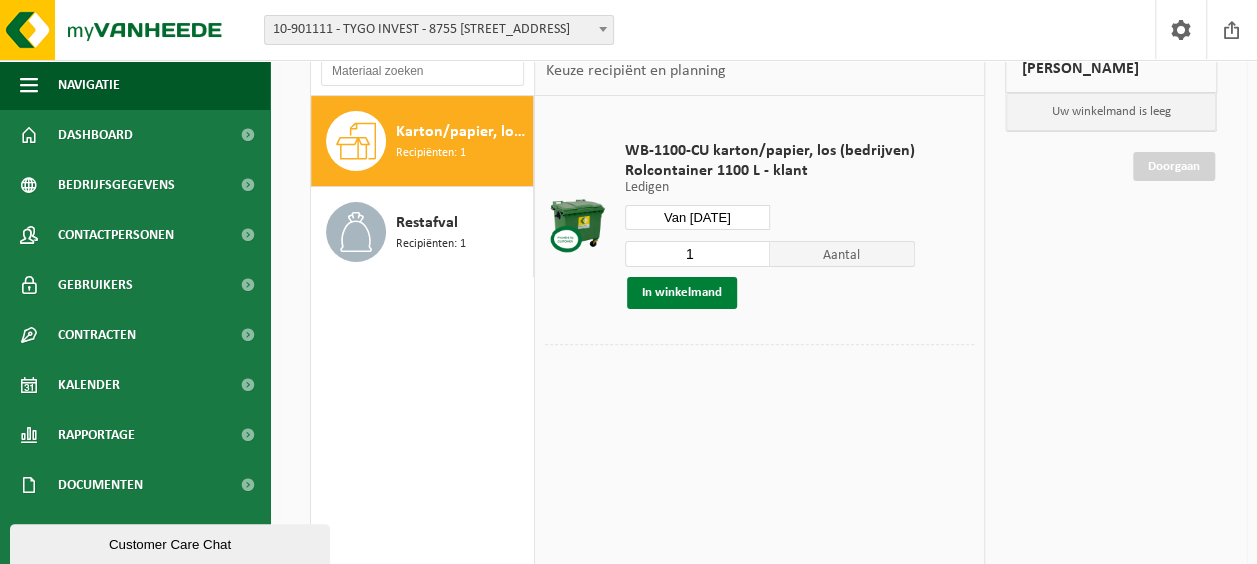 click on "In winkelmand" at bounding box center (682, 293) 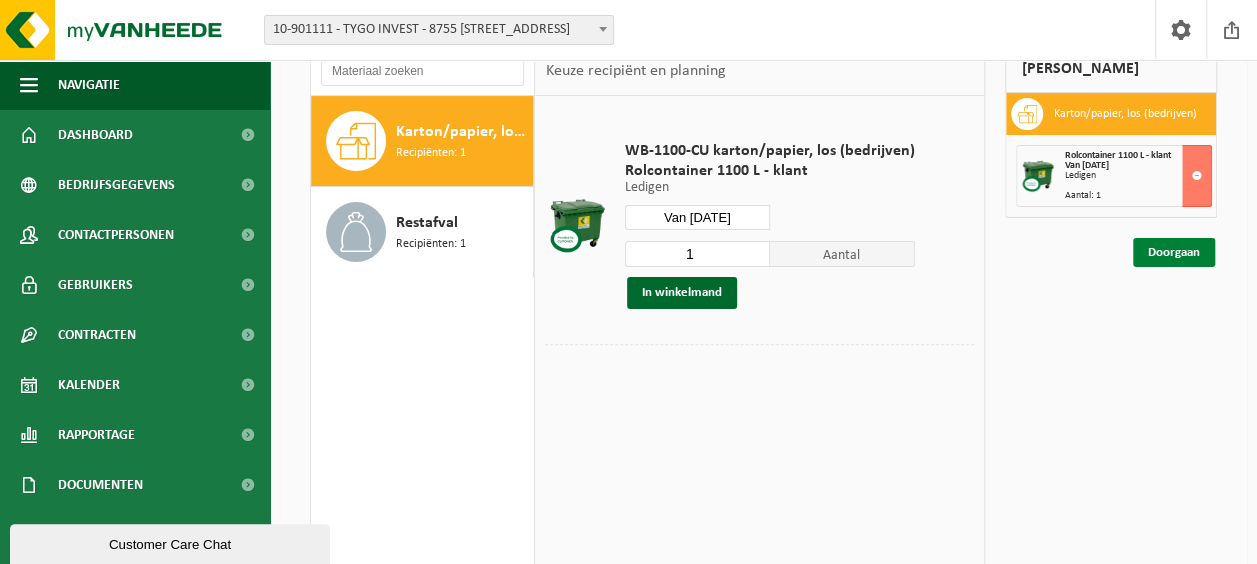 click on "Doorgaan" at bounding box center [1174, 252] 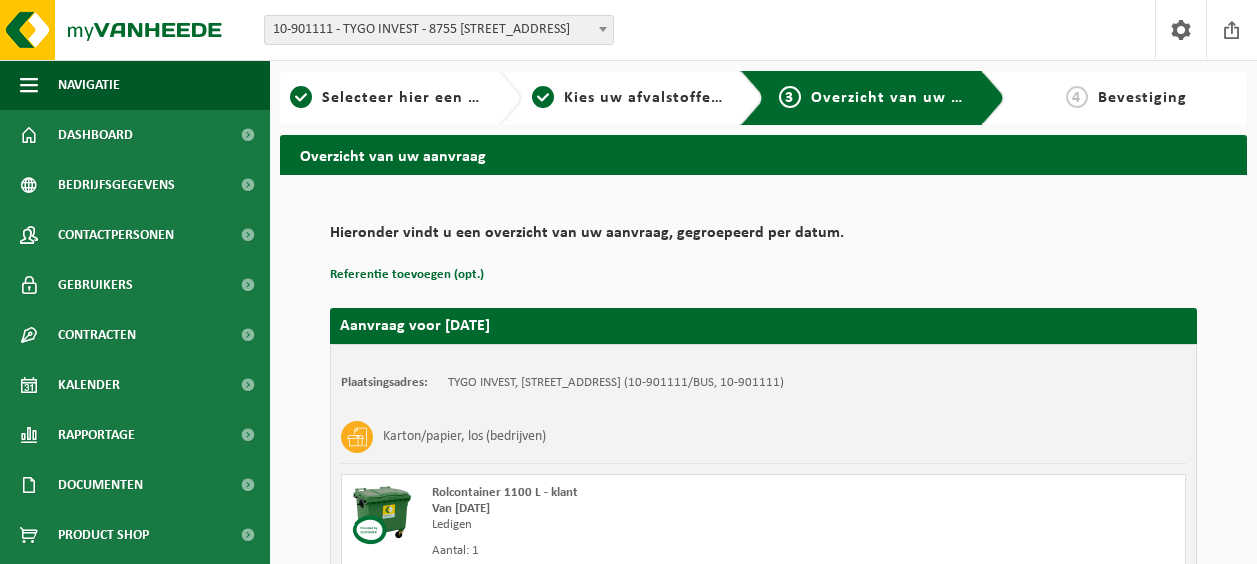 scroll, scrollTop: 0, scrollLeft: 0, axis: both 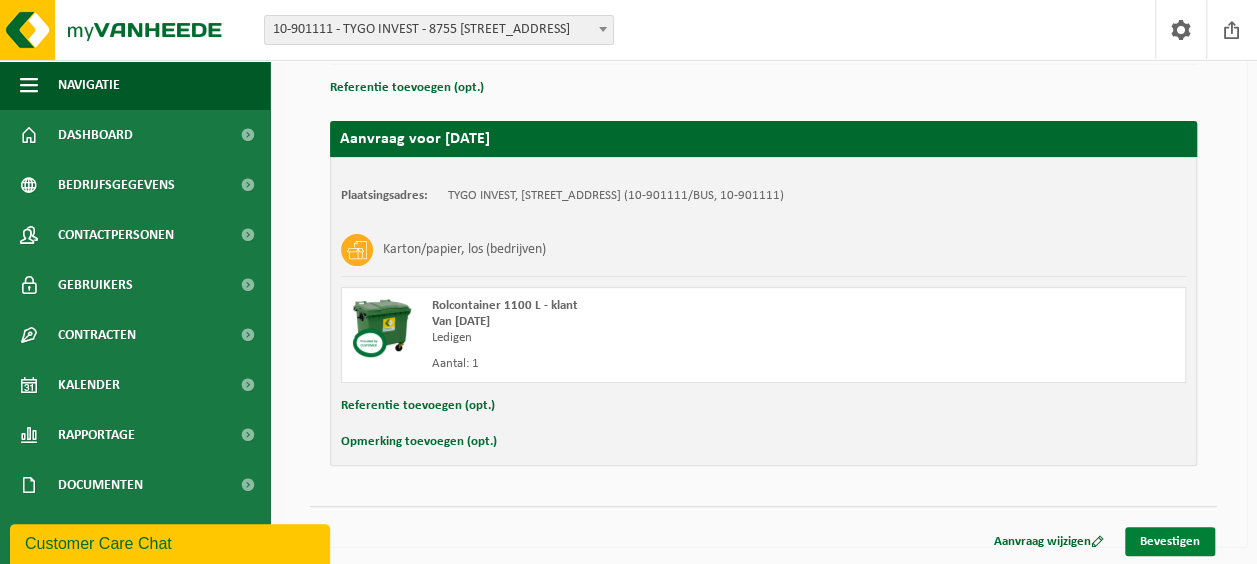click on "Bevestigen" at bounding box center [1170, 541] 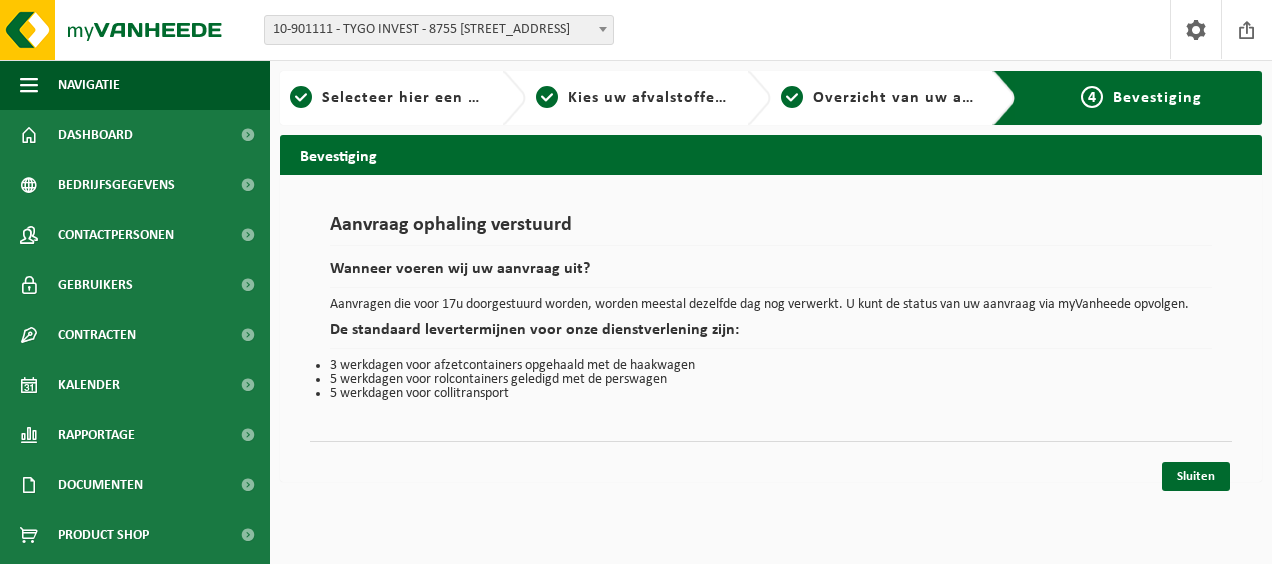 scroll, scrollTop: 0, scrollLeft: 0, axis: both 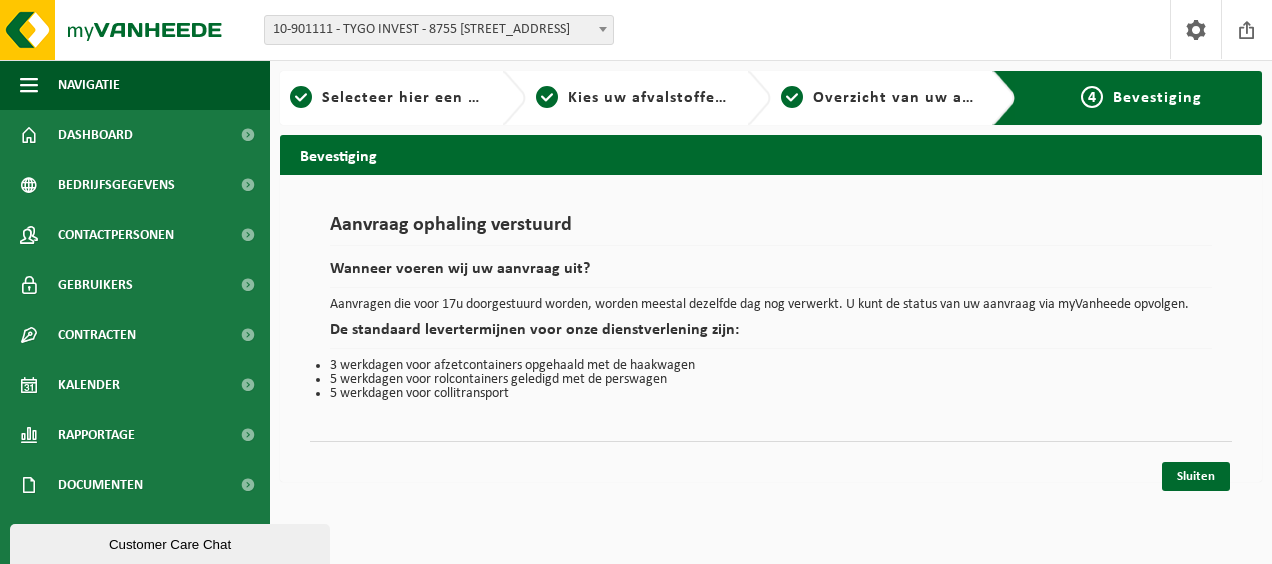 click on "Vestiging:       10-304482 - ELECTRO VAN DE PUTTE - 8755 RUISELEDE, AALTERSTRAAT 69 10-901111 - TYGO INVEST - 8755 RUISELEDE, AALTERSTRAAT 69   10-901111 - TYGO INVEST - 8755 RUISELEDE, AALTERSTRAAT 69          Welkom  TIJL VAN DE PUTTE               Afmelden                     Navigatie                       Afmelden                 Dashboard               Bedrijfsgegevens               Contactpersonen               Gebruikers               Contracten               Actieve contracten             Historiek contracten                 Kalender               Rapportage               In grafiekvorm             In lijstvorm                 Documenten               Facturen             Documenten                 Product Shop               Acceptatievoorwaarden                                             1 Selecteer hier een vestiging               2 Kies uw afvalstoffen en recipiënten               3 Overzicht van uw aanvraag               4 Bevestiging                 Bevestiging" at bounding box center (636, 282) 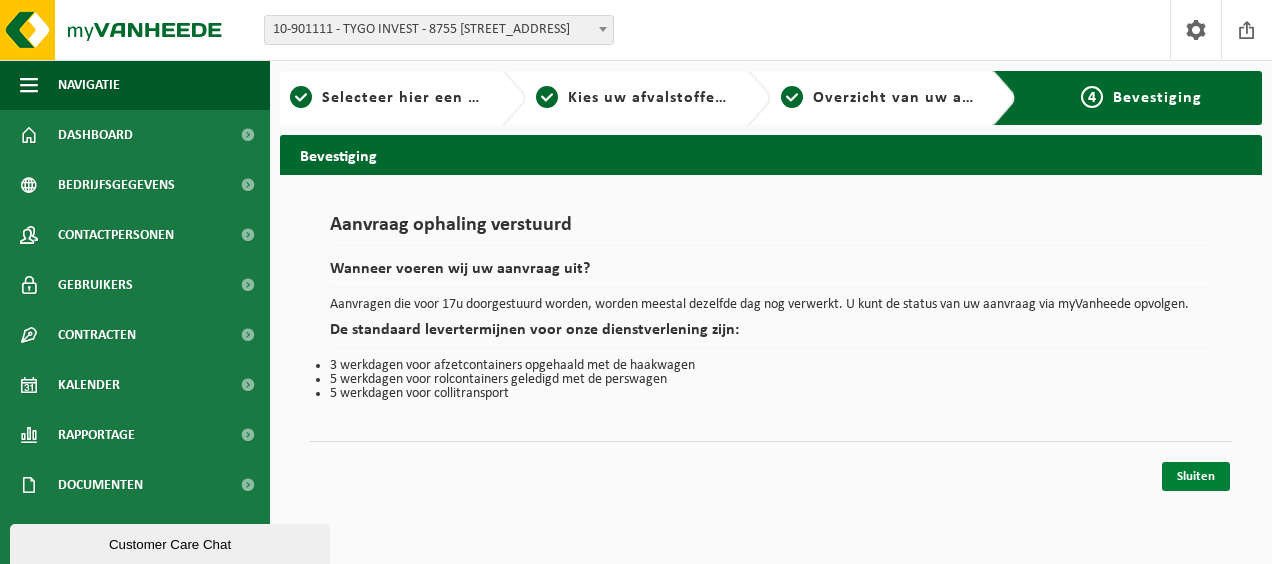 click on "Sluiten" at bounding box center [1196, 476] 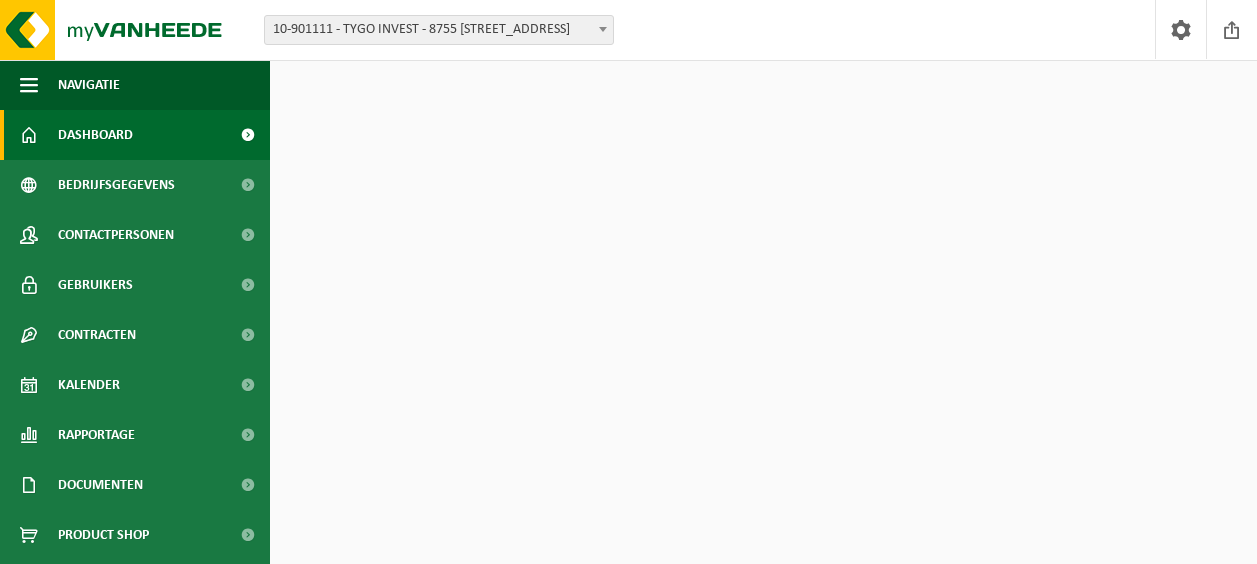 scroll, scrollTop: 0, scrollLeft: 0, axis: both 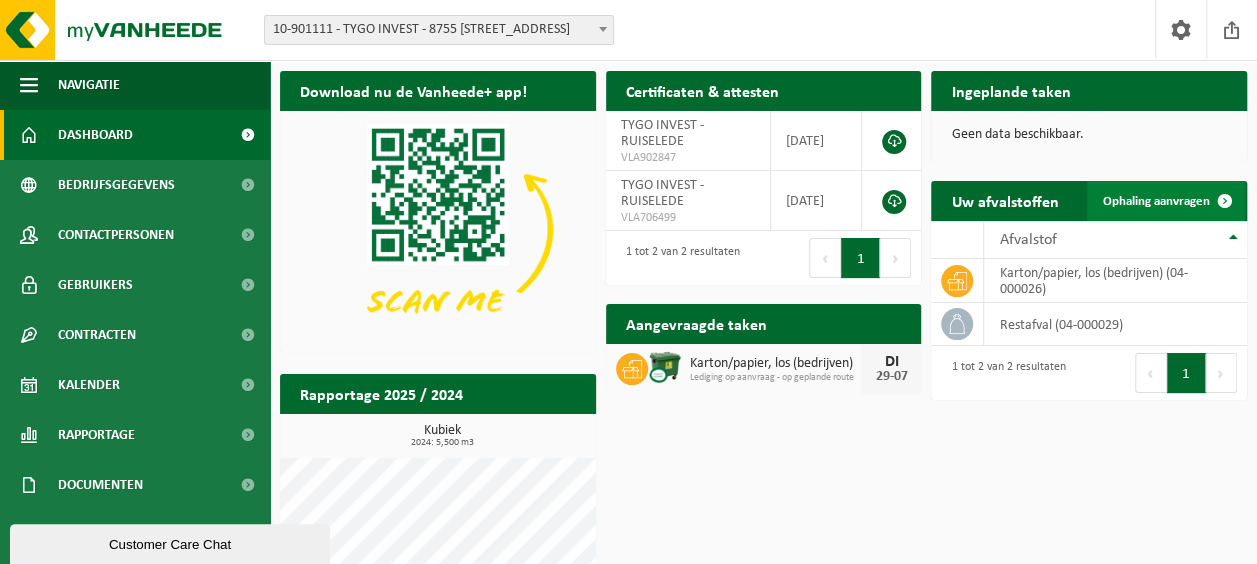 click on "Ophaling aanvragen" at bounding box center (1156, 201) 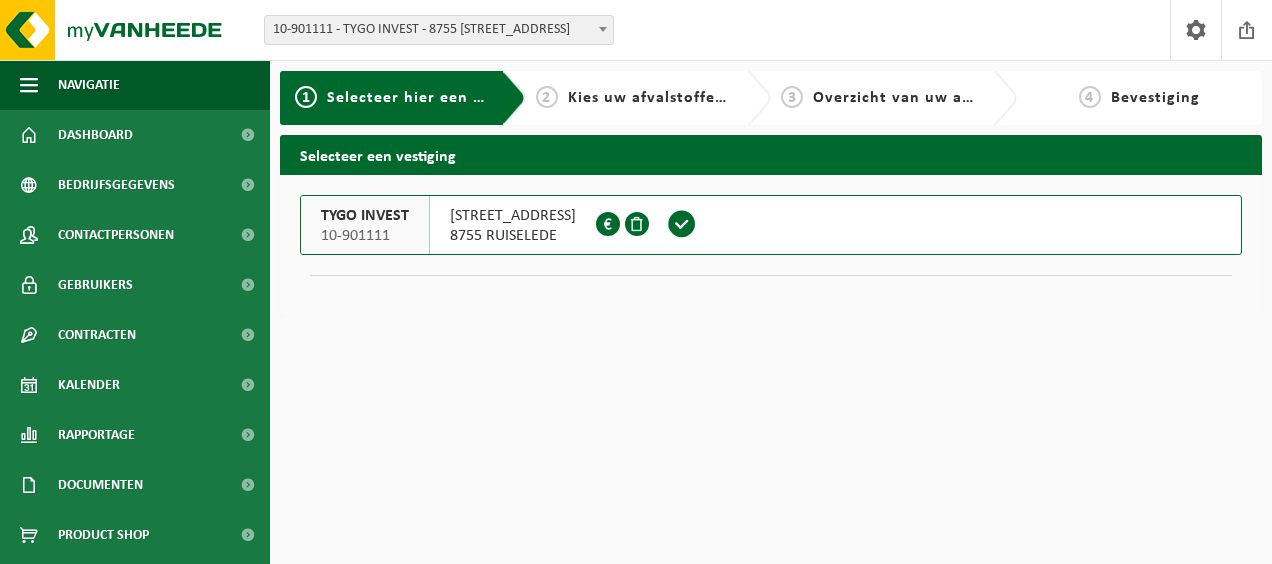 scroll, scrollTop: 0, scrollLeft: 0, axis: both 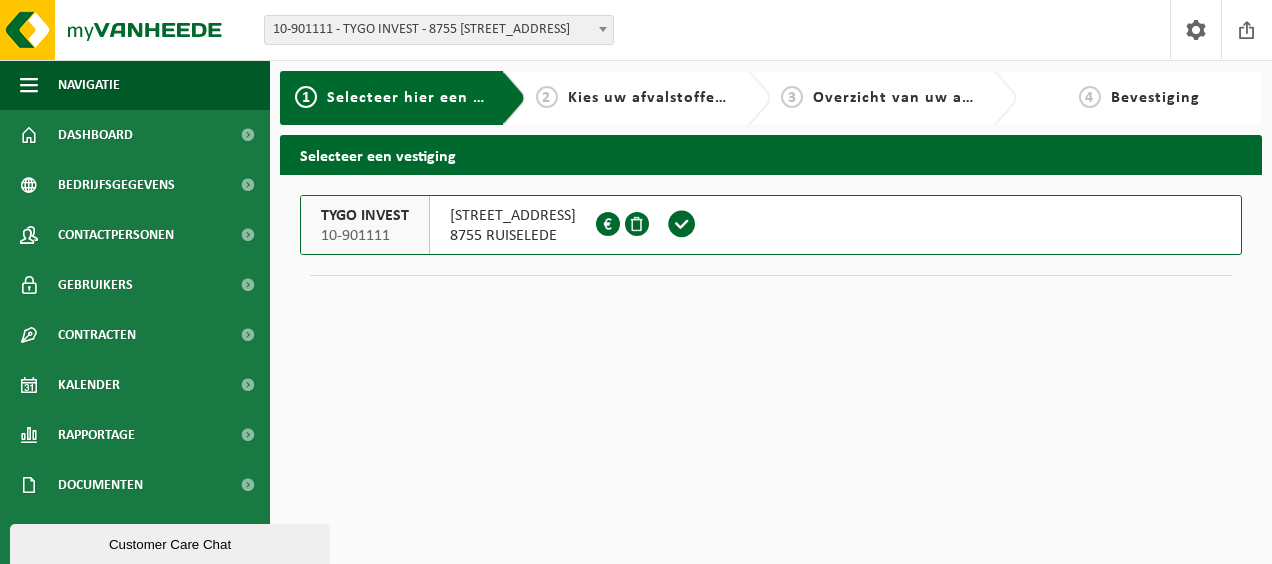 click on "[STREET_ADDRESS]   0666.511.843" at bounding box center [513, 225] 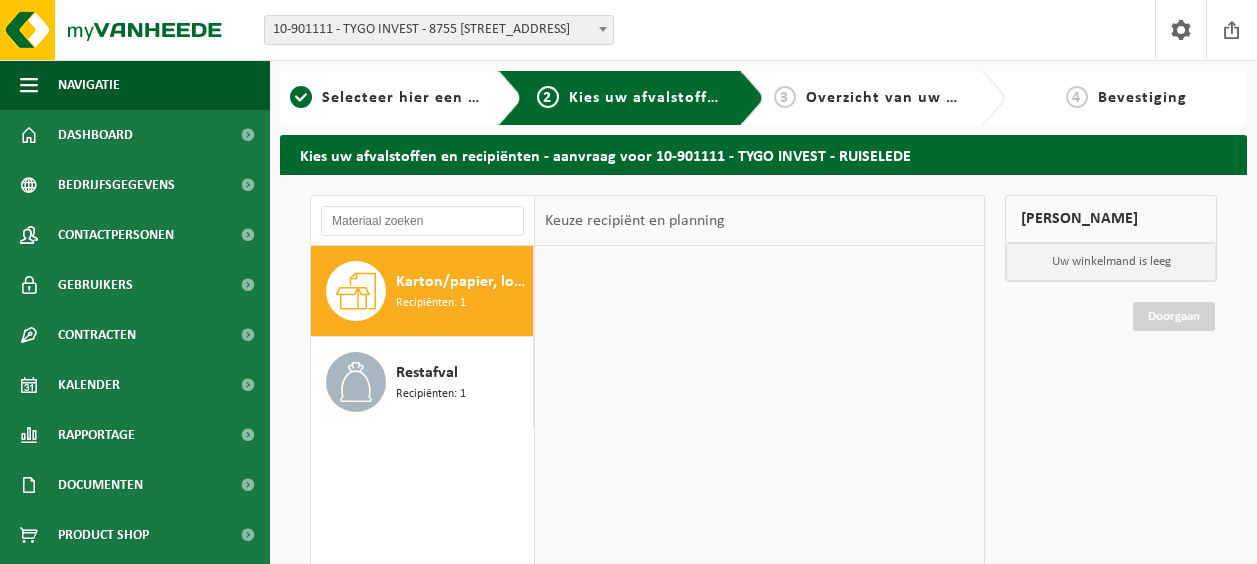 scroll, scrollTop: 0, scrollLeft: 0, axis: both 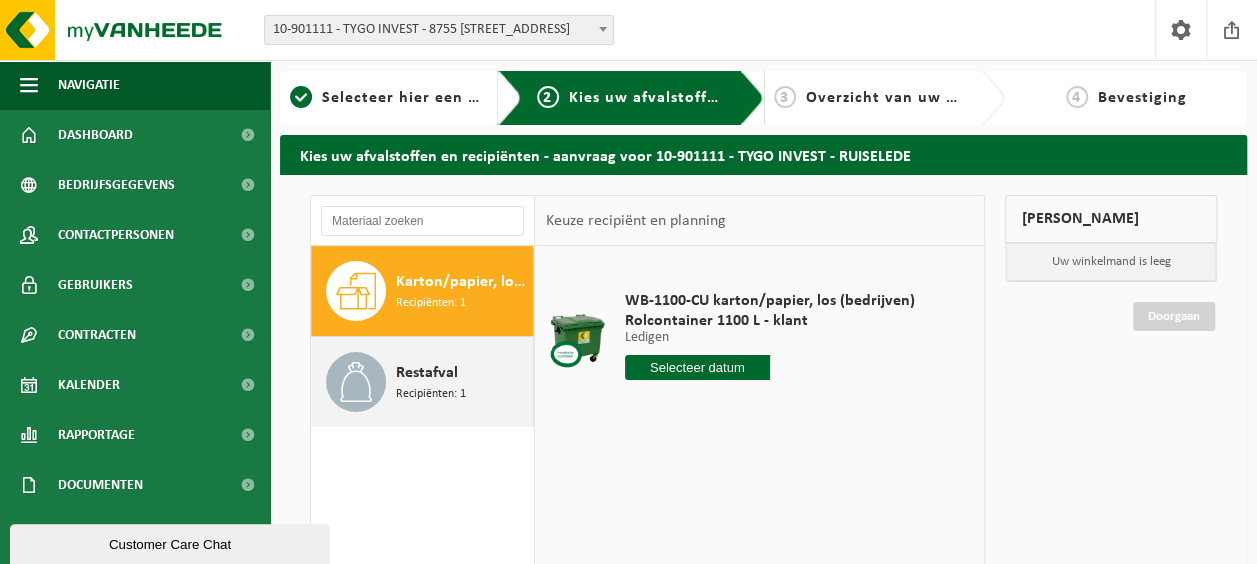 click on "Restafval" at bounding box center [427, 373] 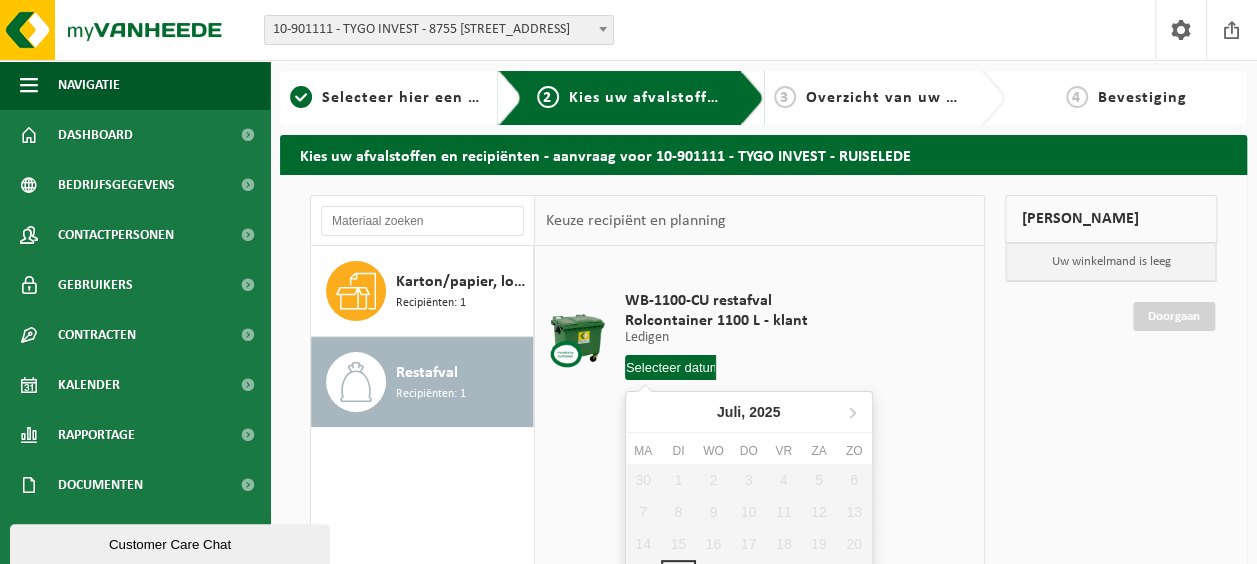 click at bounding box center (671, 367) 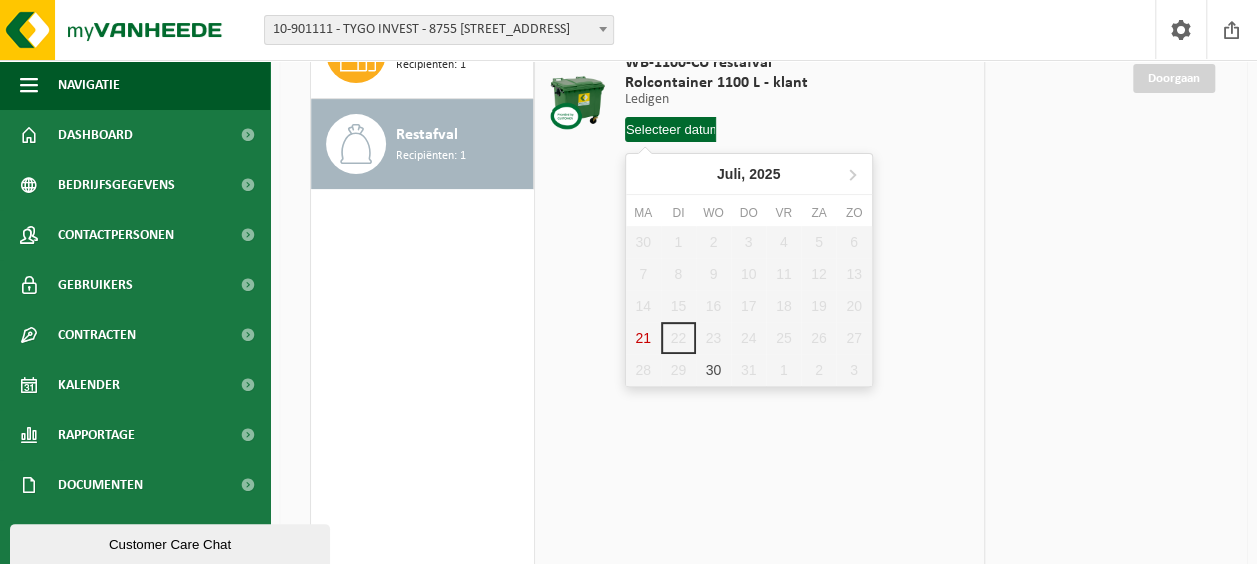 scroll, scrollTop: 280, scrollLeft: 0, axis: vertical 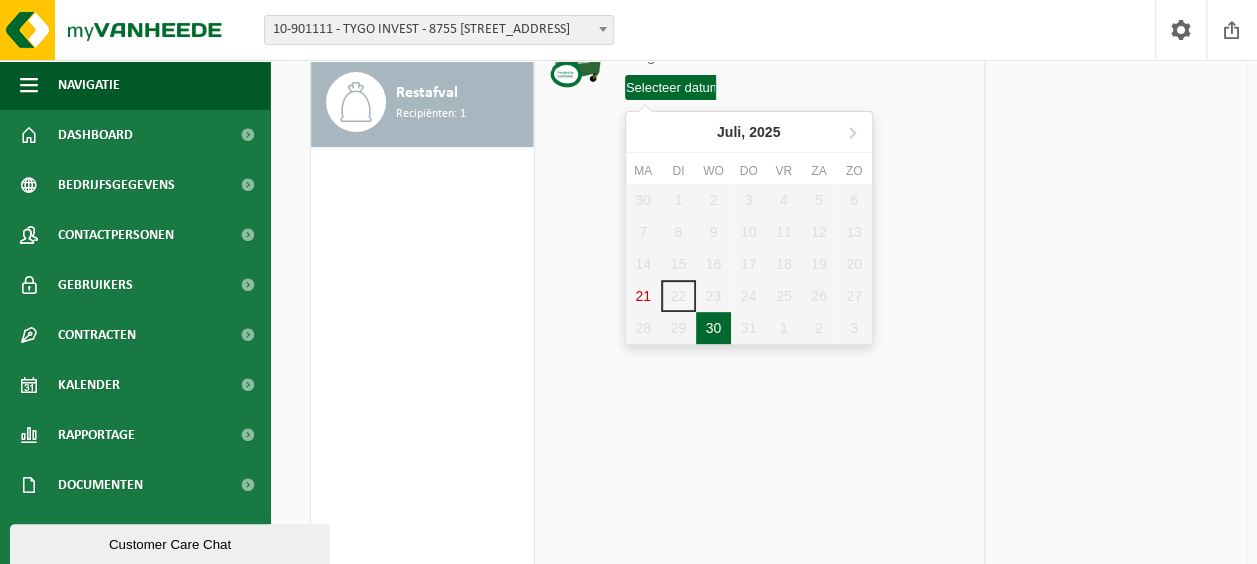 click on "30" at bounding box center (713, 328) 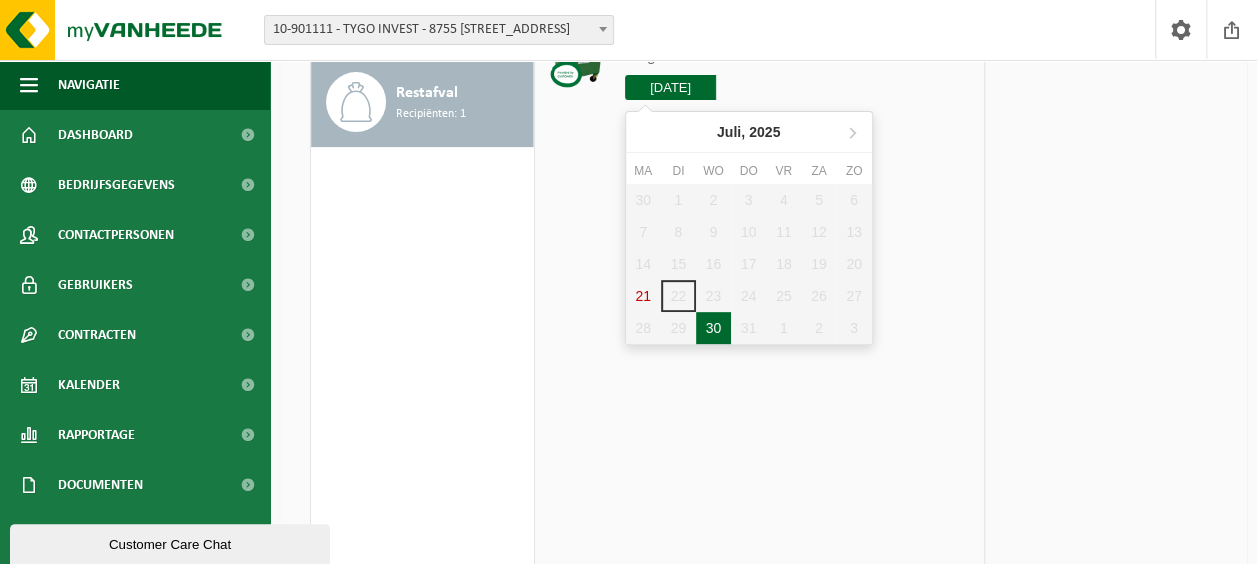 type on "Van 2025-07-30" 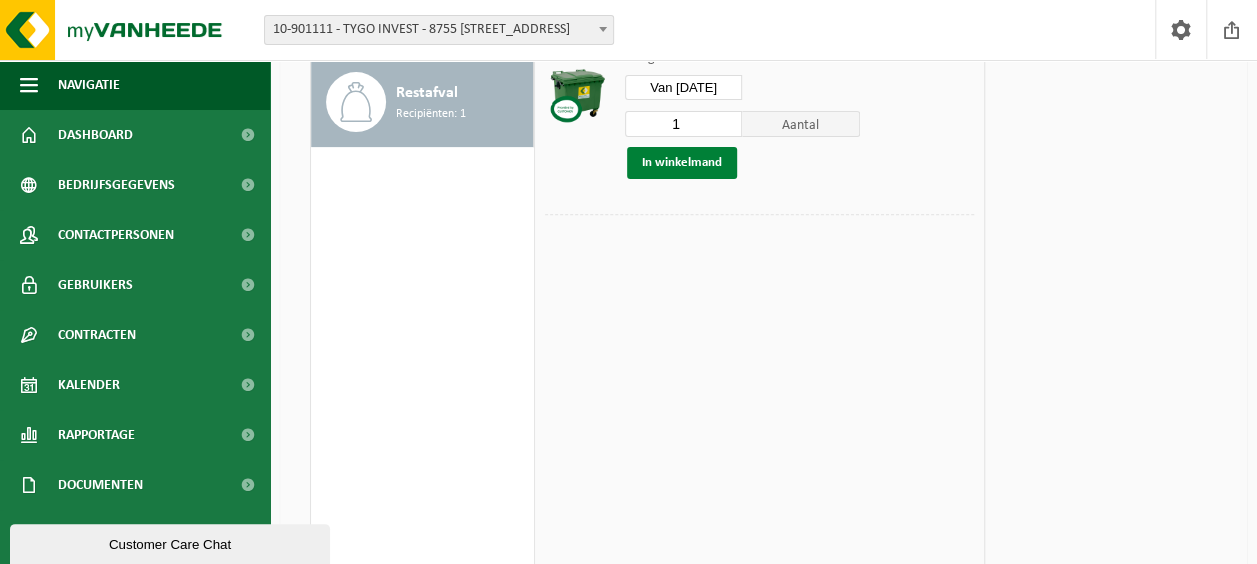 click on "In winkelmand" at bounding box center (682, 163) 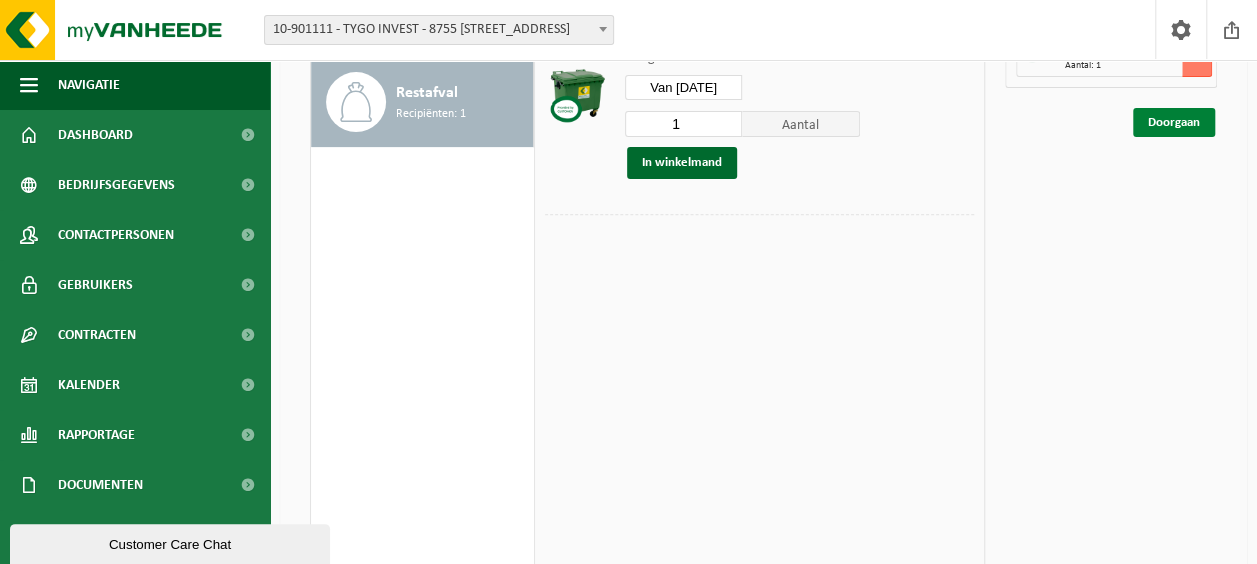 click on "Doorgaan" at bounding box center (1174, 122) 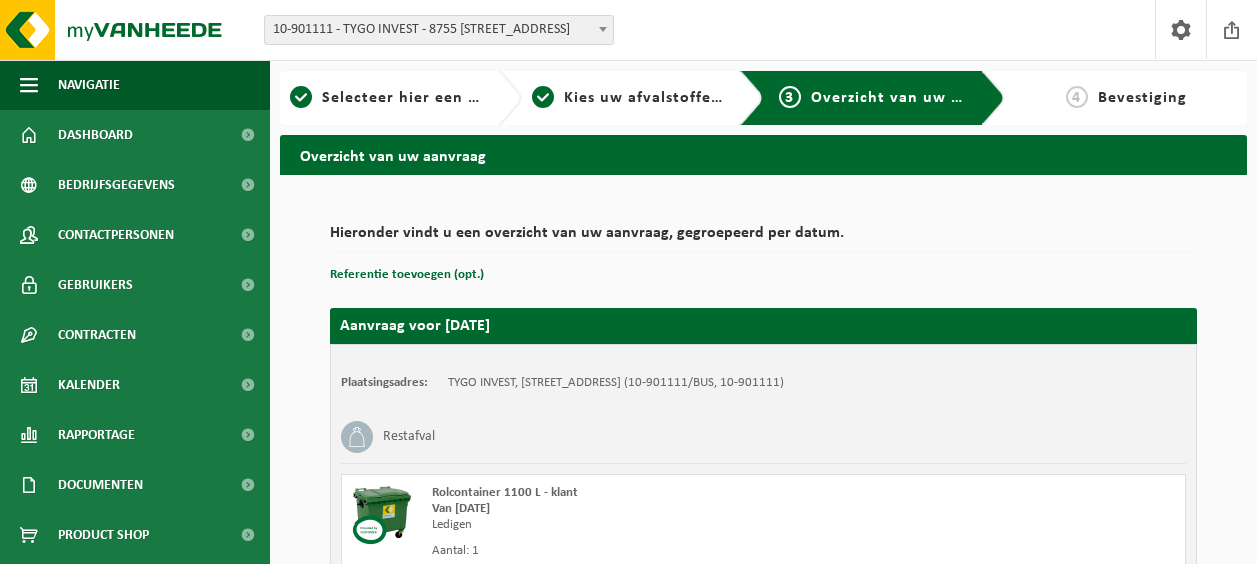 scroll, scrollTop: 0, scrollLeft: 0, axis: both 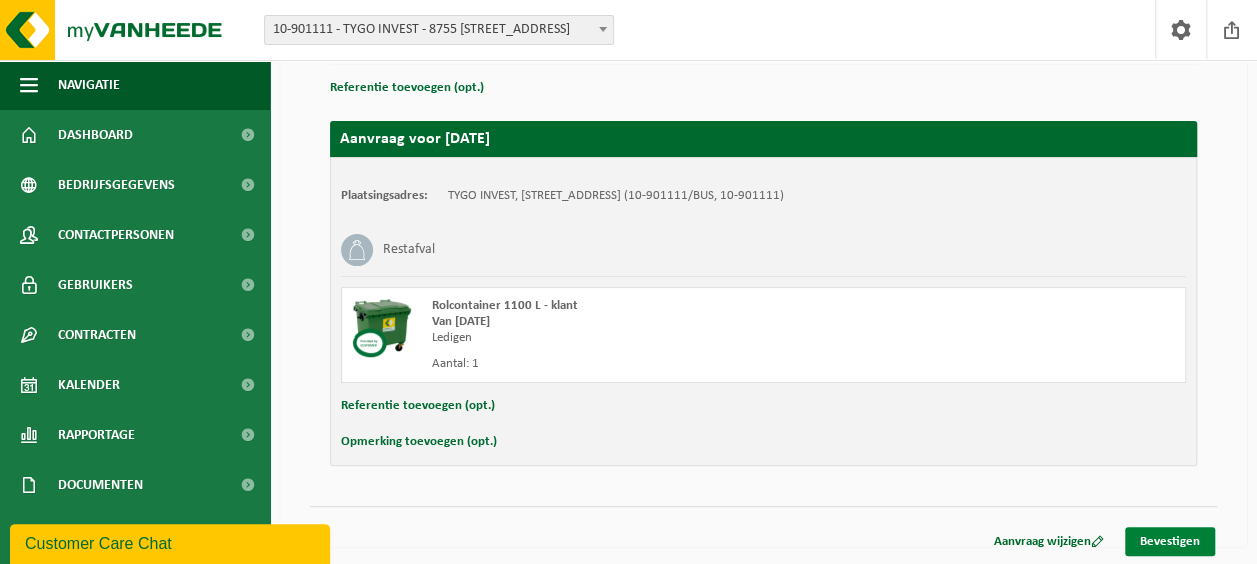 click on "Bevestigen" at bounding box center (1170, 541) 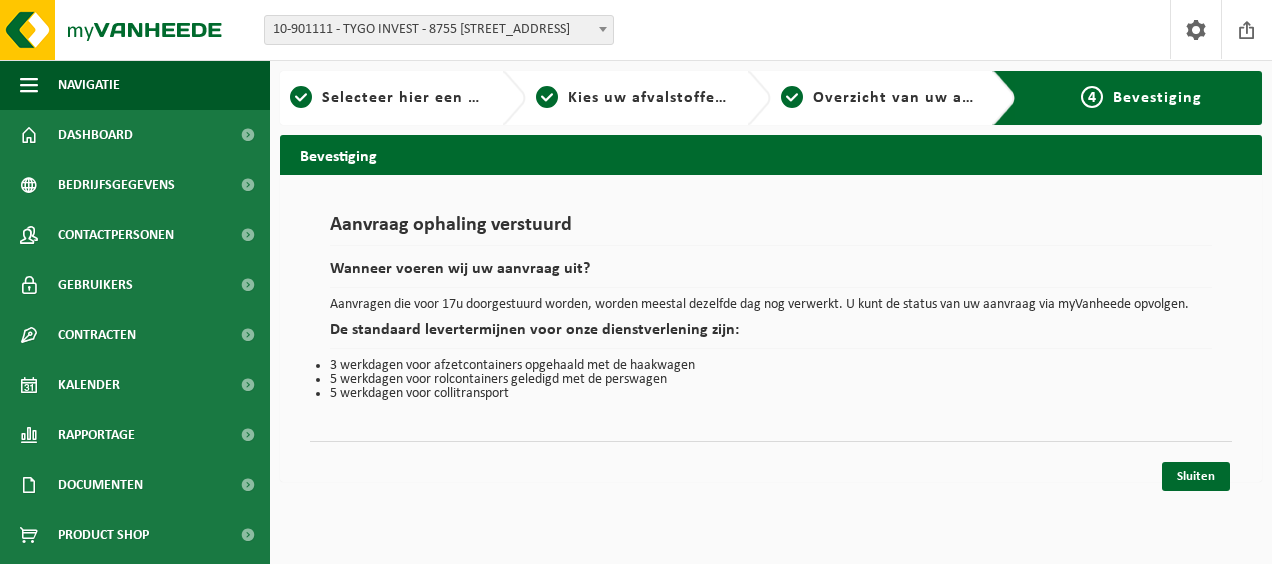 scroll, scrollTop: 0, scrollLeft: 0, axis: both 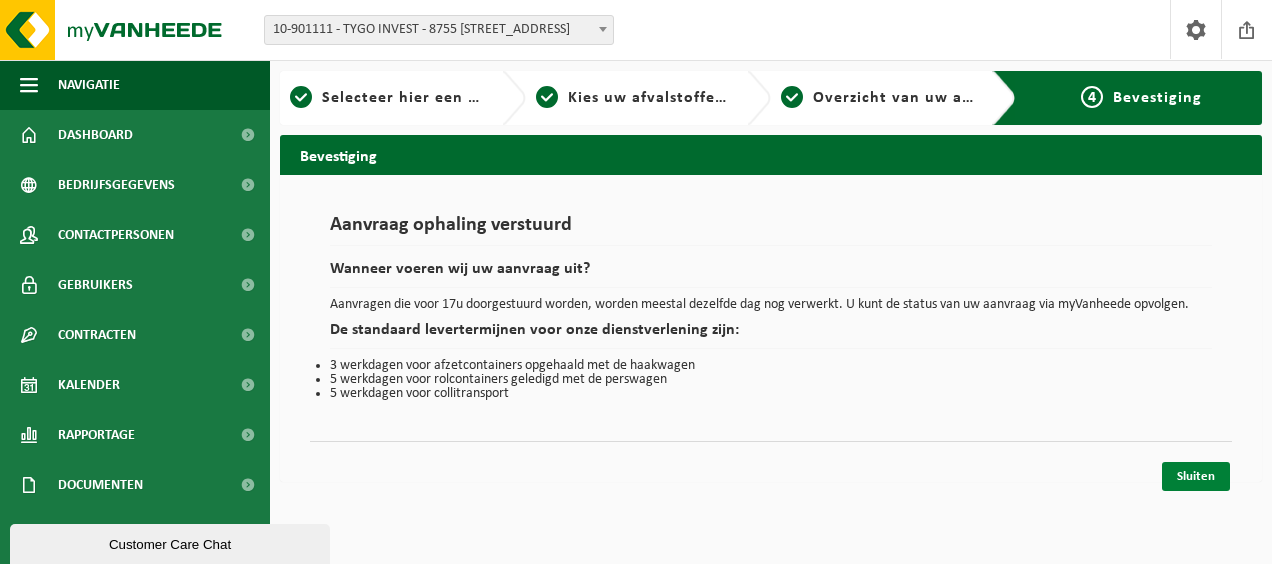 click on "Sluiten" at bounding box center (1196, 476) 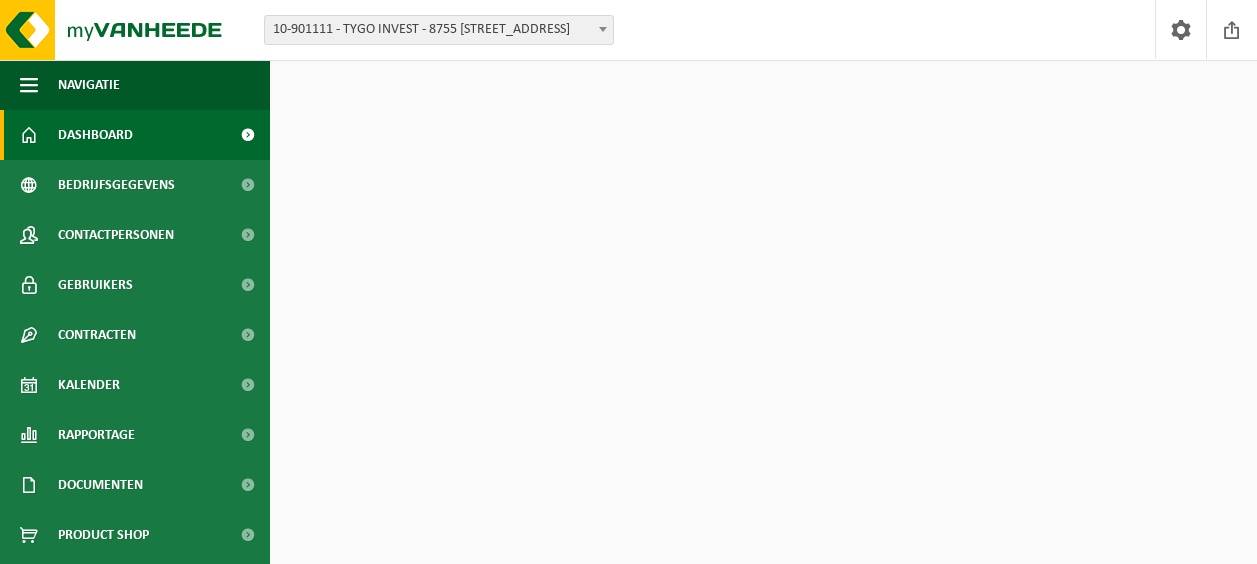 scroll, scrollTop: 0, scrollLeft: 0, axis: both 